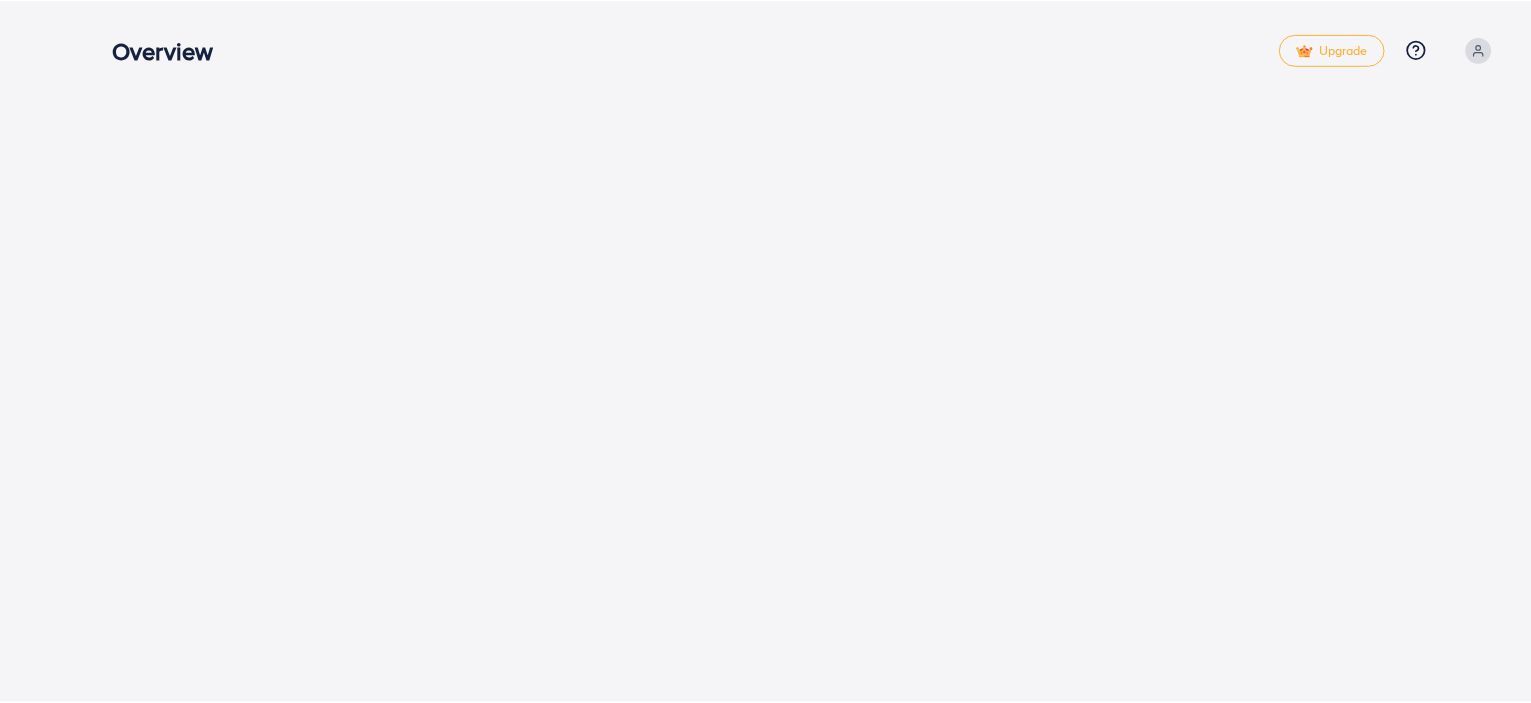 scroll, scrollTop: 0, scrollLeft: 0, axis: both 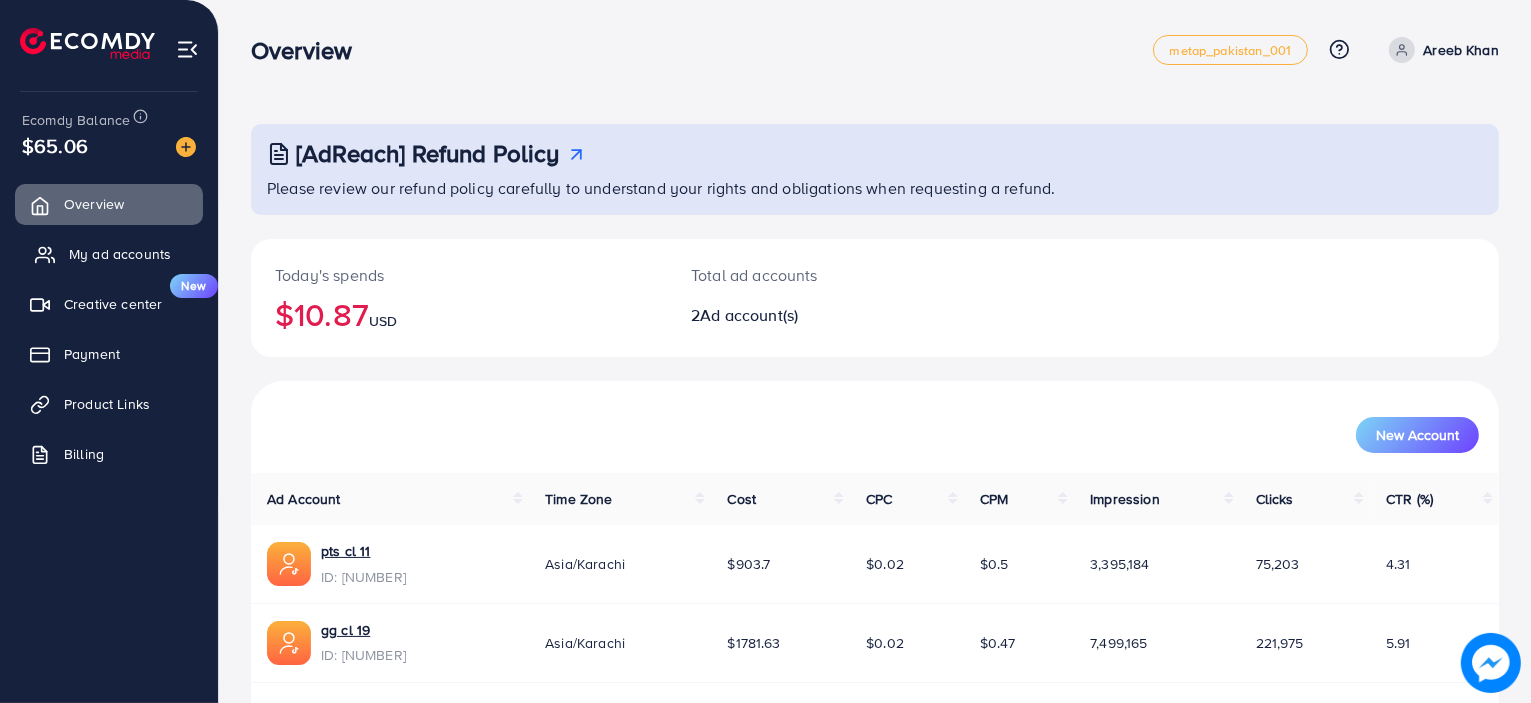 click on "My ad accounts" at bounding box center (120, 254) 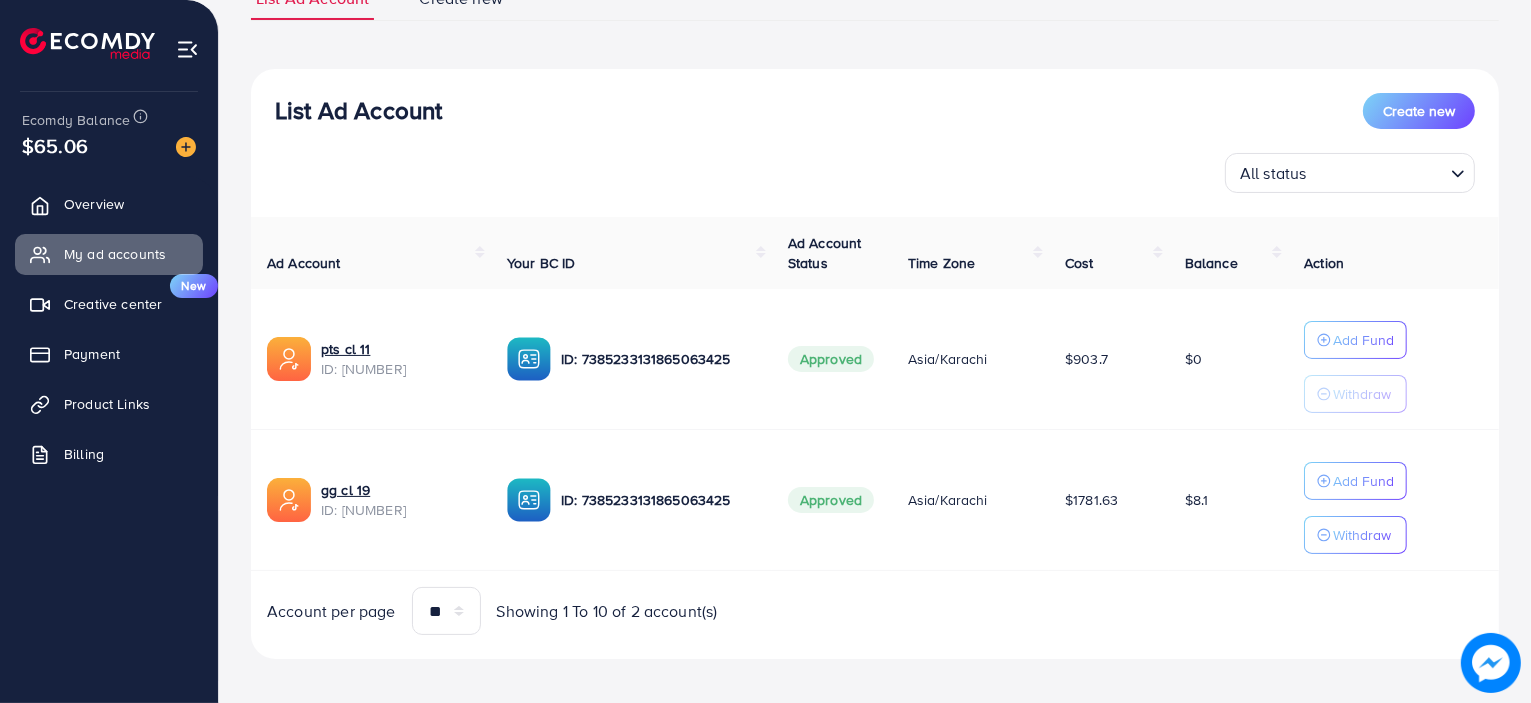 scroll, scrollTop: 180, scrollLeft: 0, axis: vertical 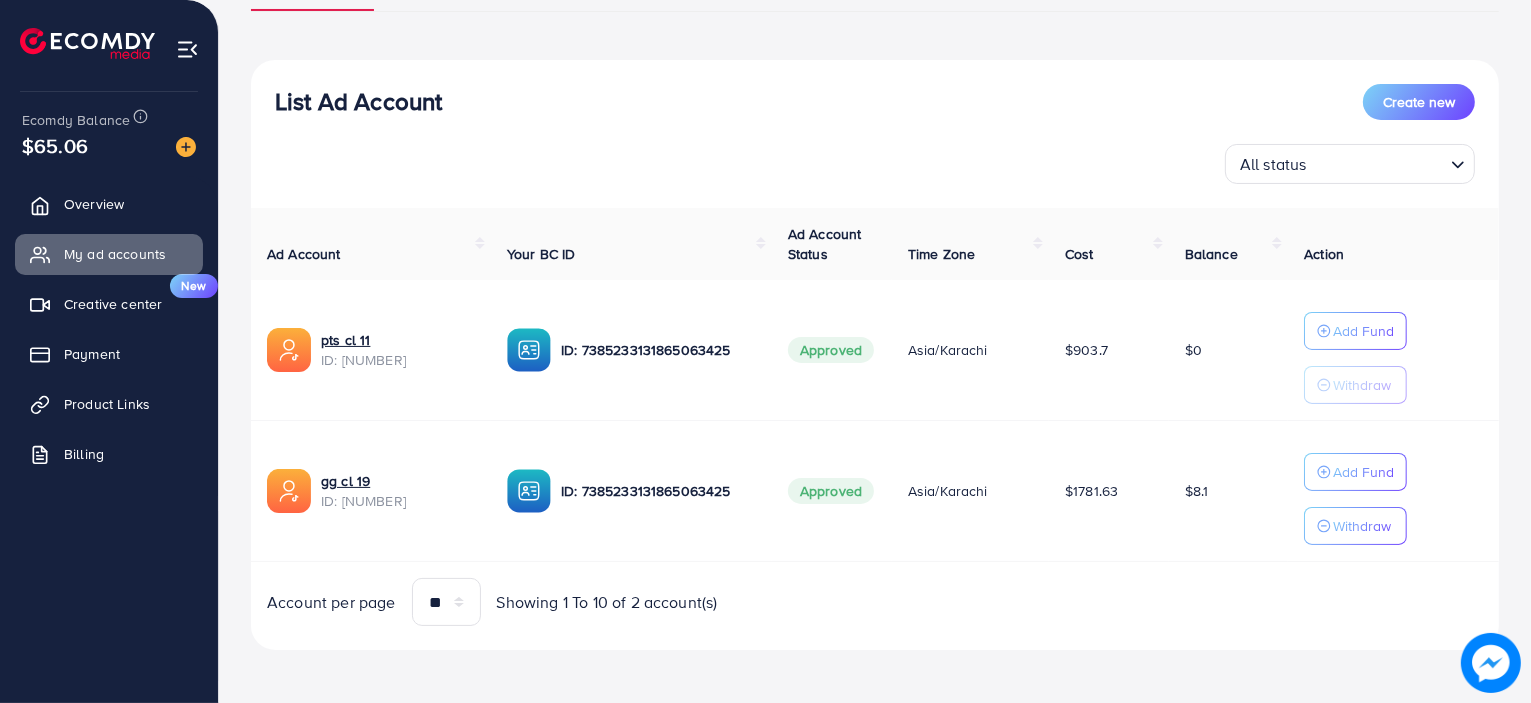 drag, startPoint x: 268, startPoint y: 281, endPoint x: 1185, endPoint y: 687, distance: 1002.8584 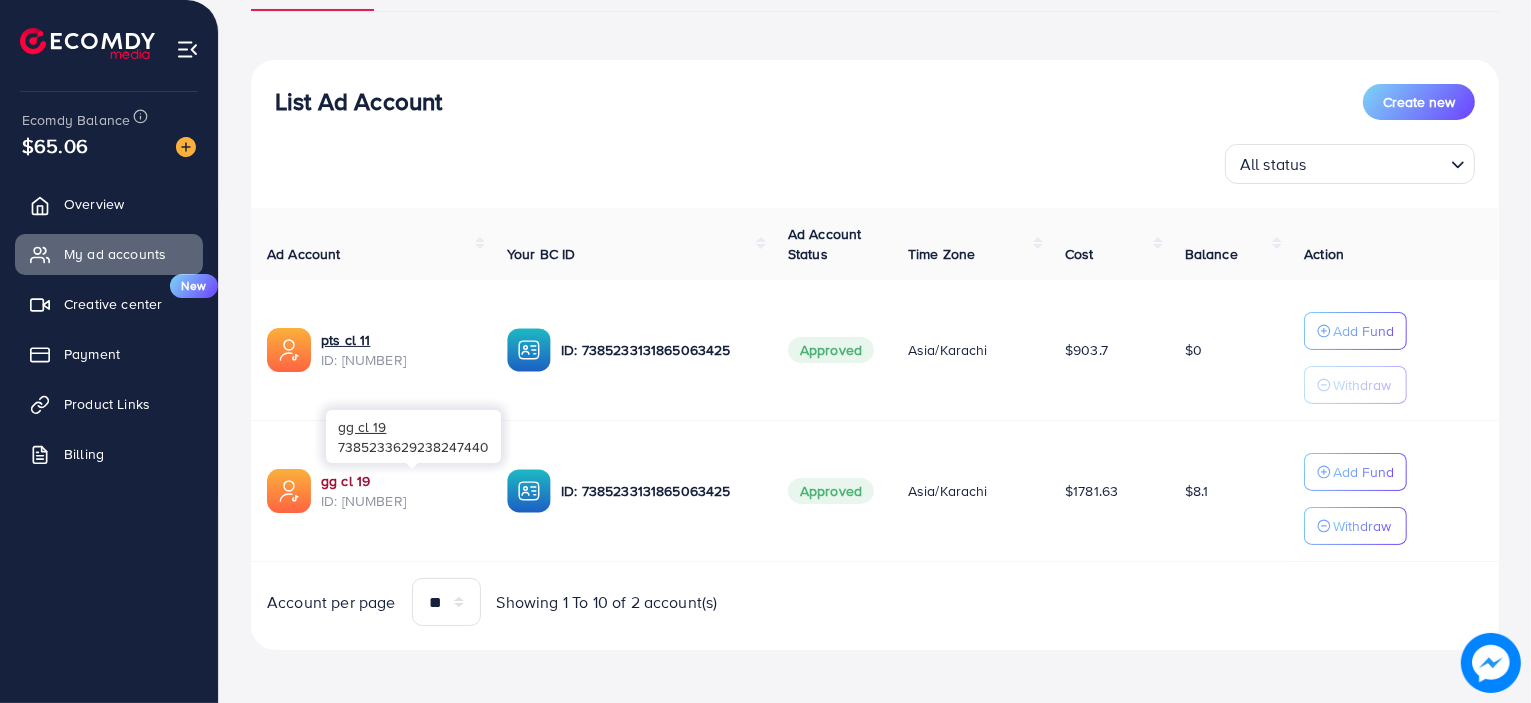 click on "gg cl 19" at bounding box center (398, 481) 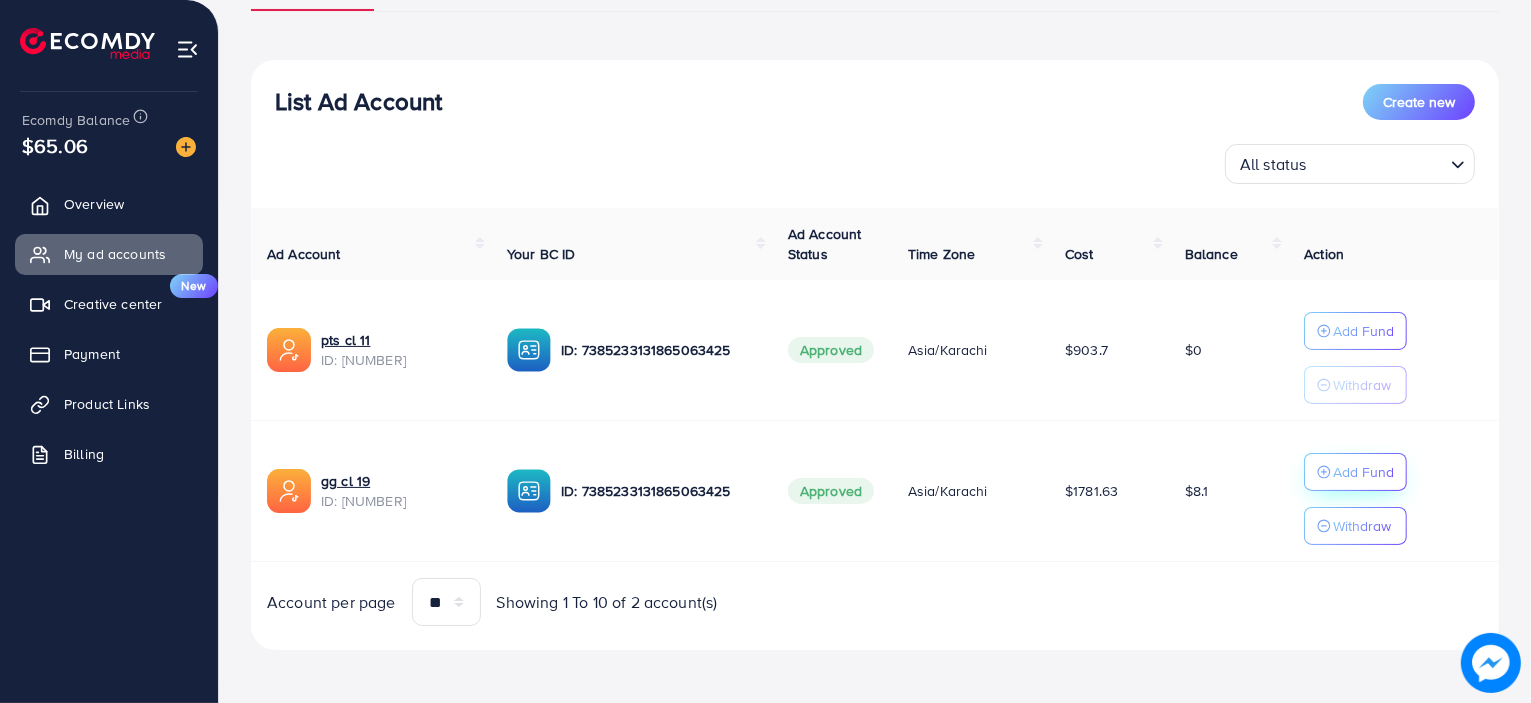 click on "Add Fund" at bounding box center [1355, 331] 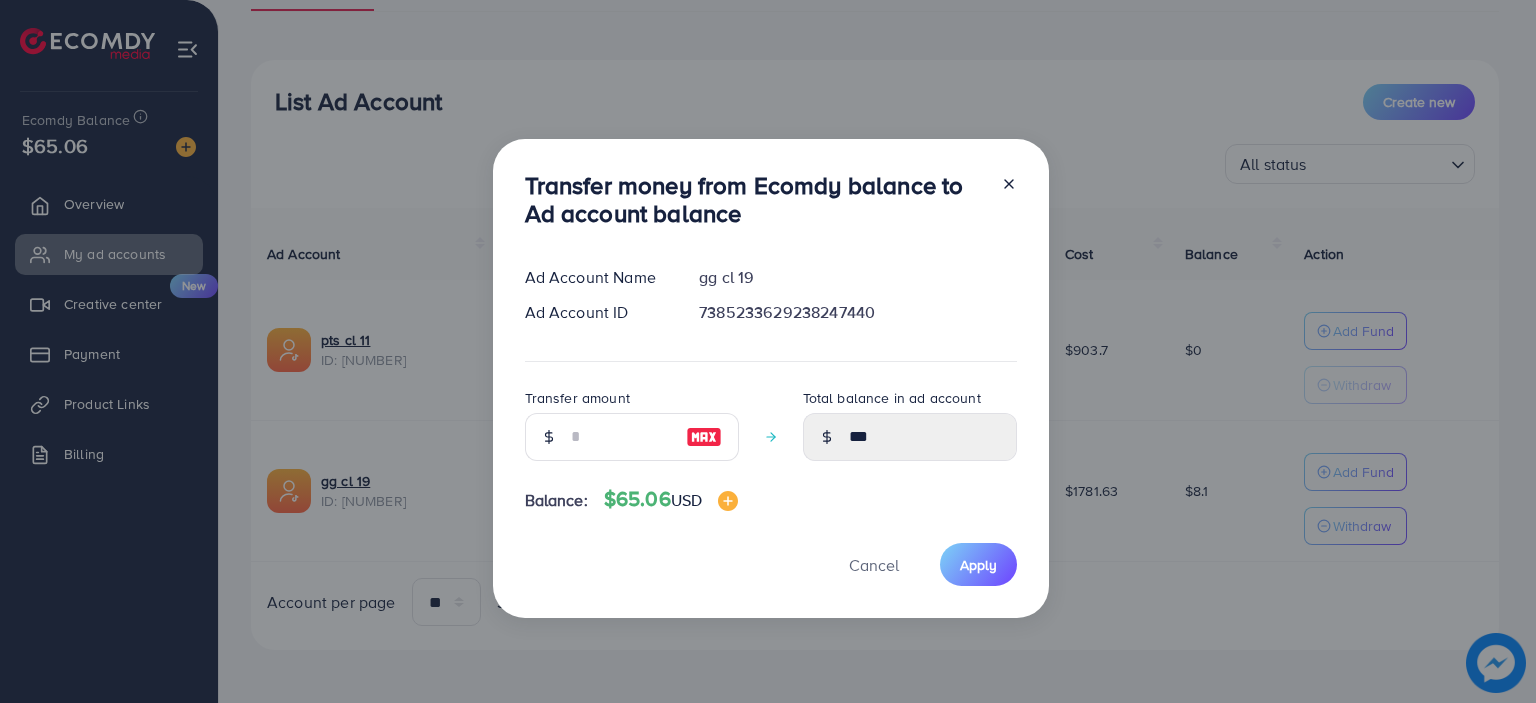 click on "Transfer amount" at bounding box center (632, 423) 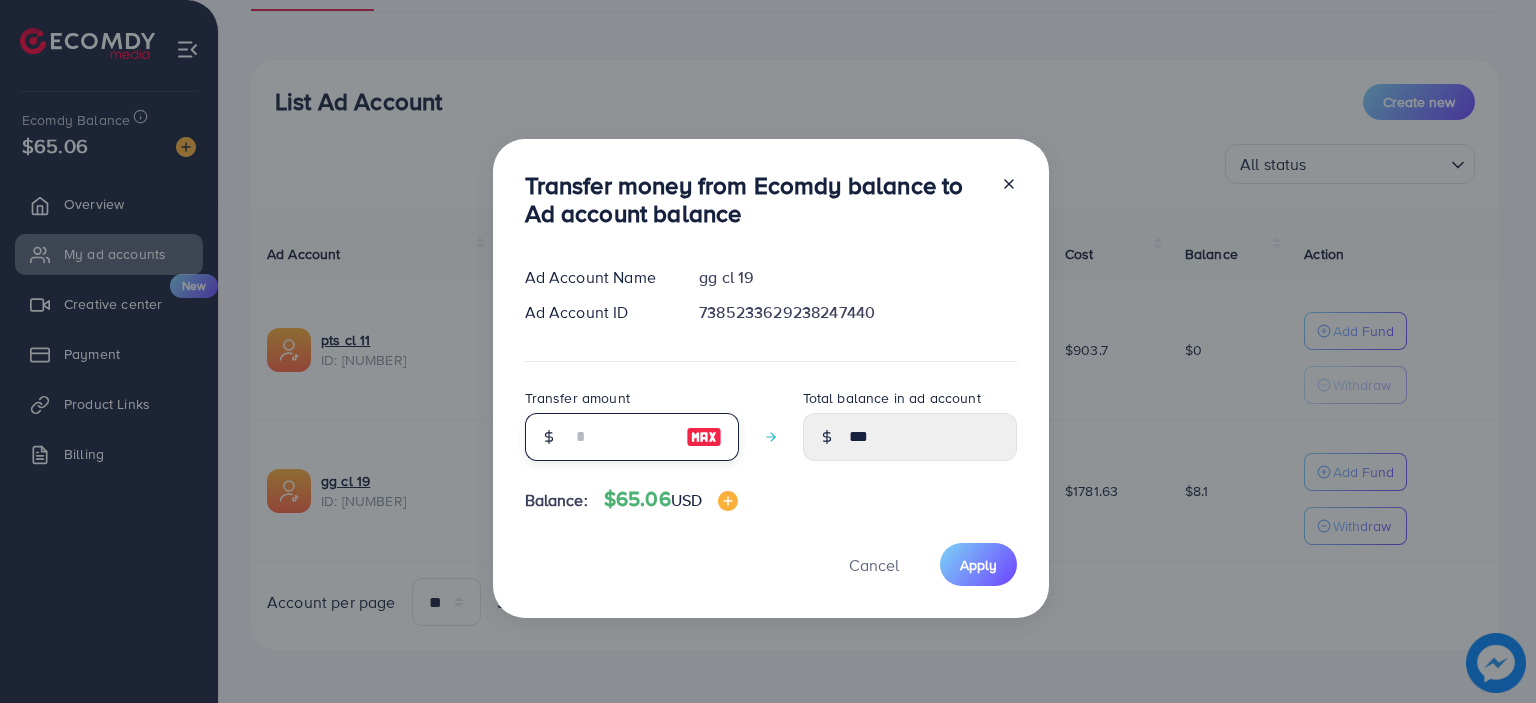 click at bounding box center (621, 437) 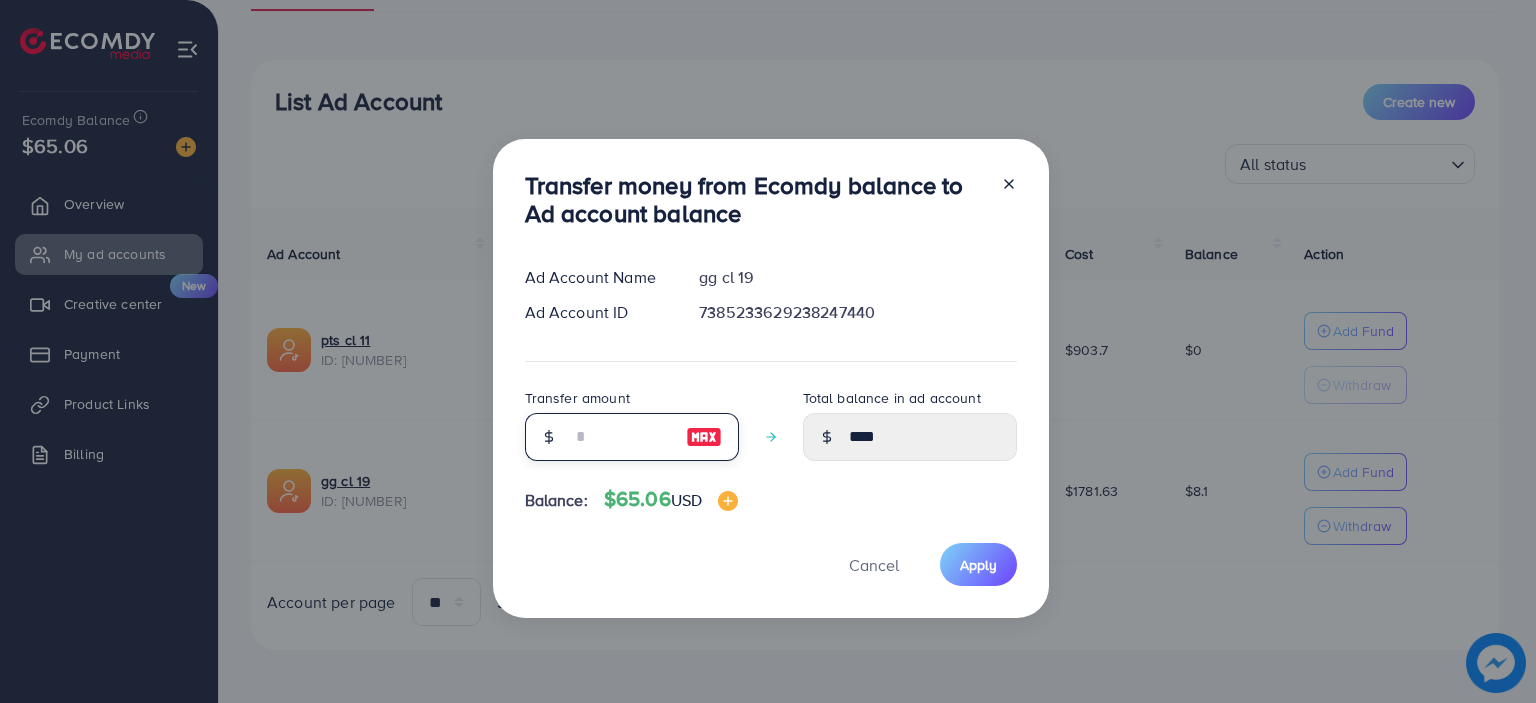 type on "**" 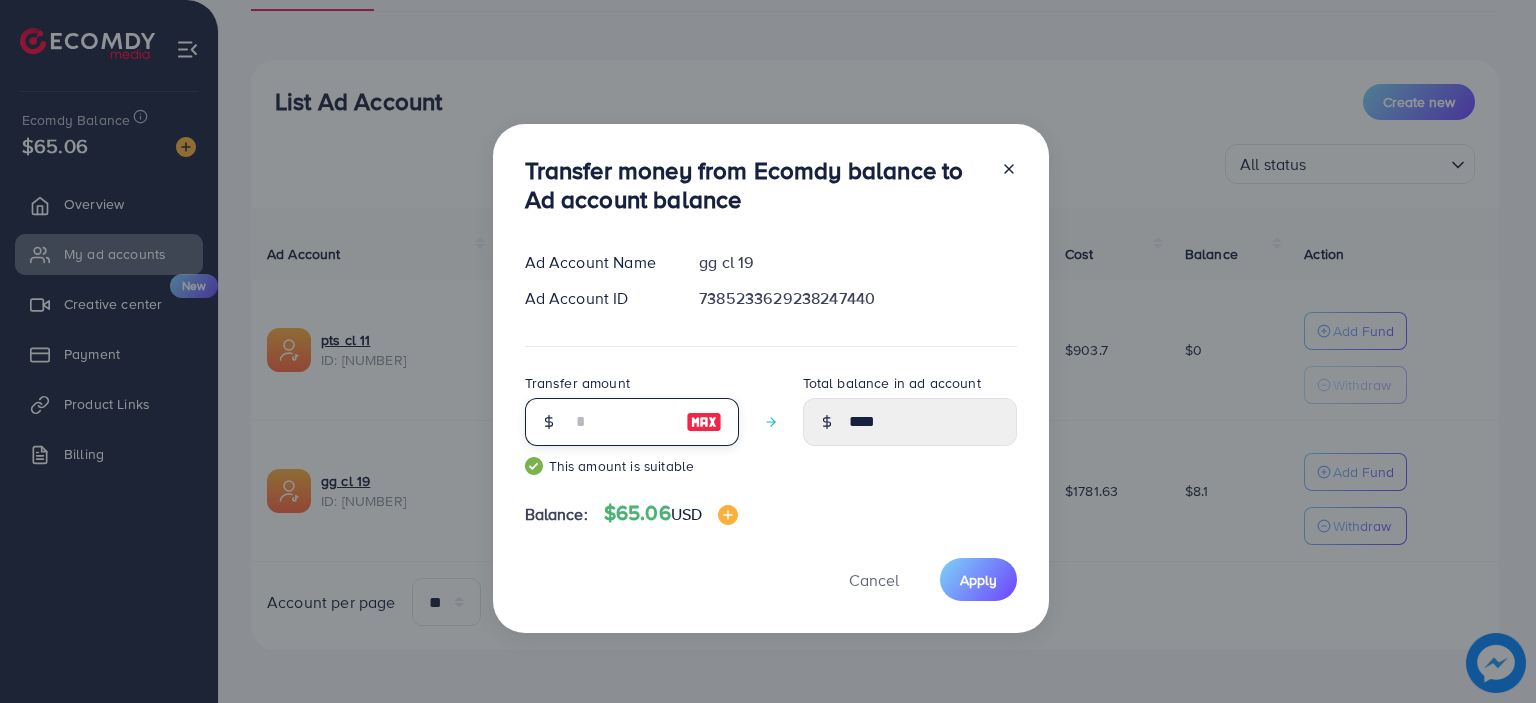 type on "*****" 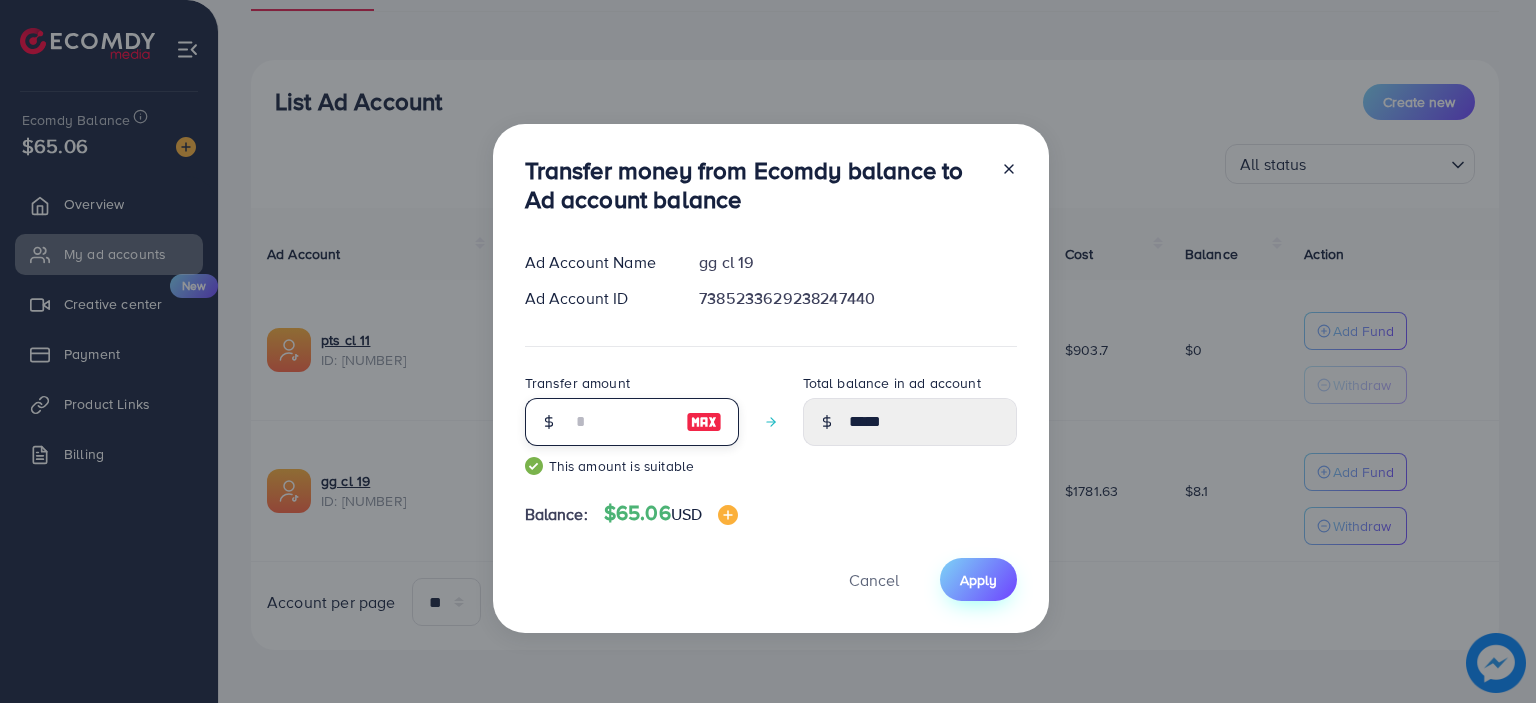 type on "**" 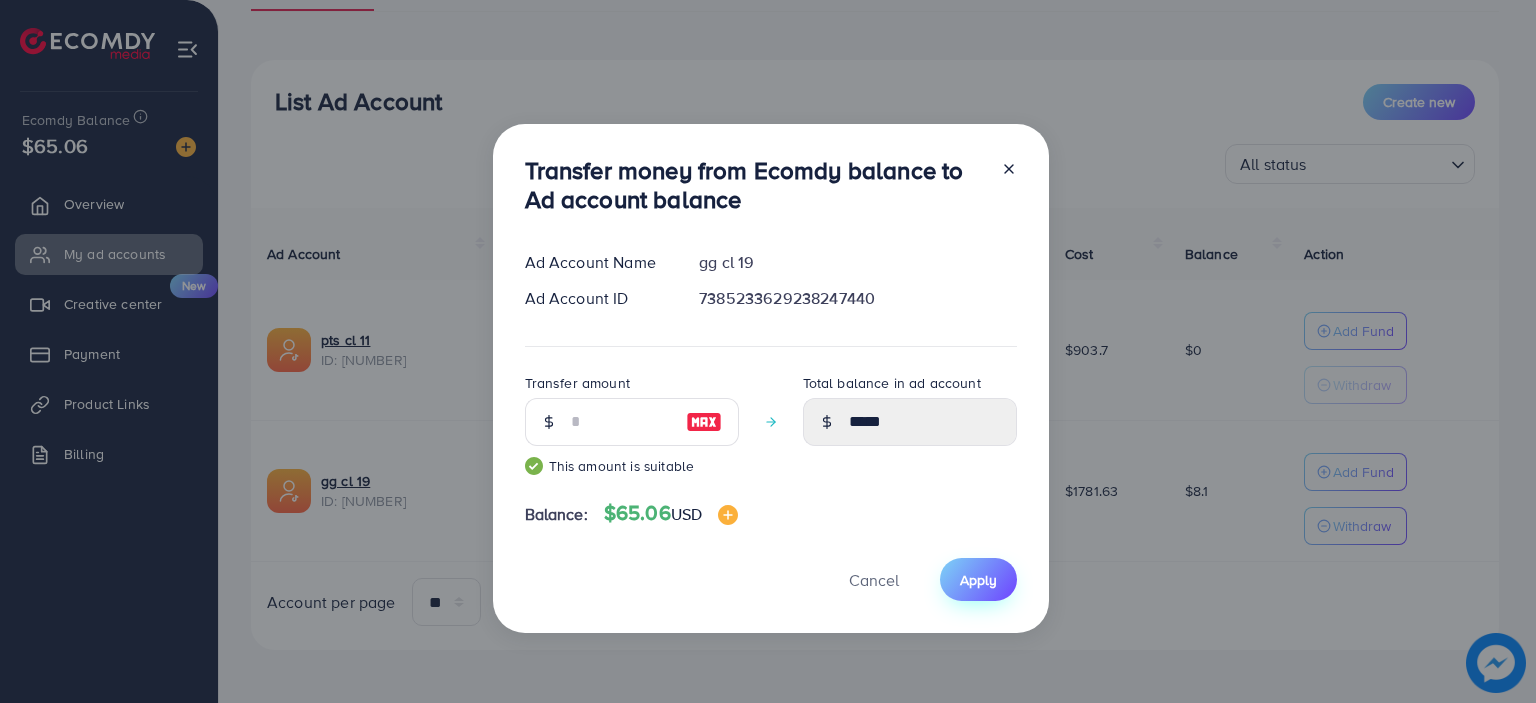 click on "Apply" at bounding box center (978, 580) 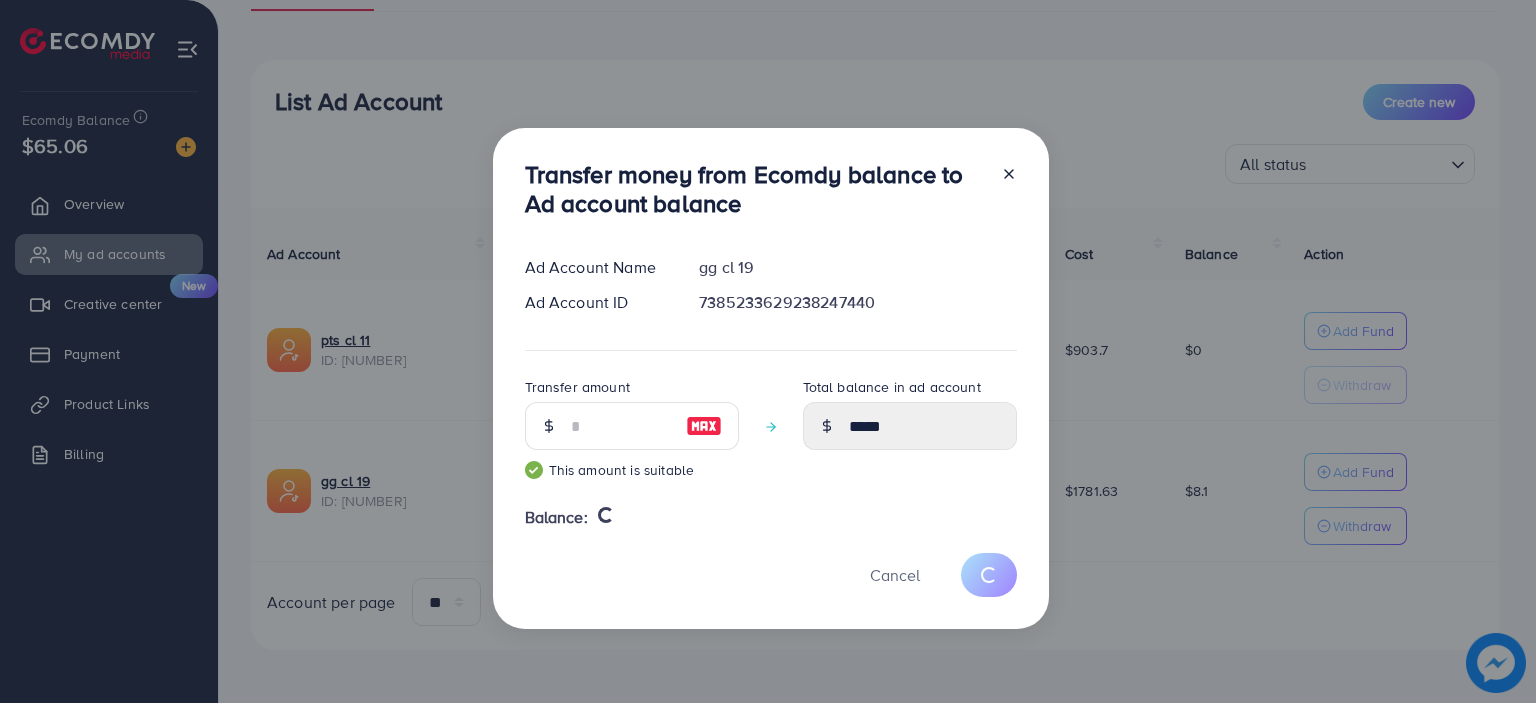 type 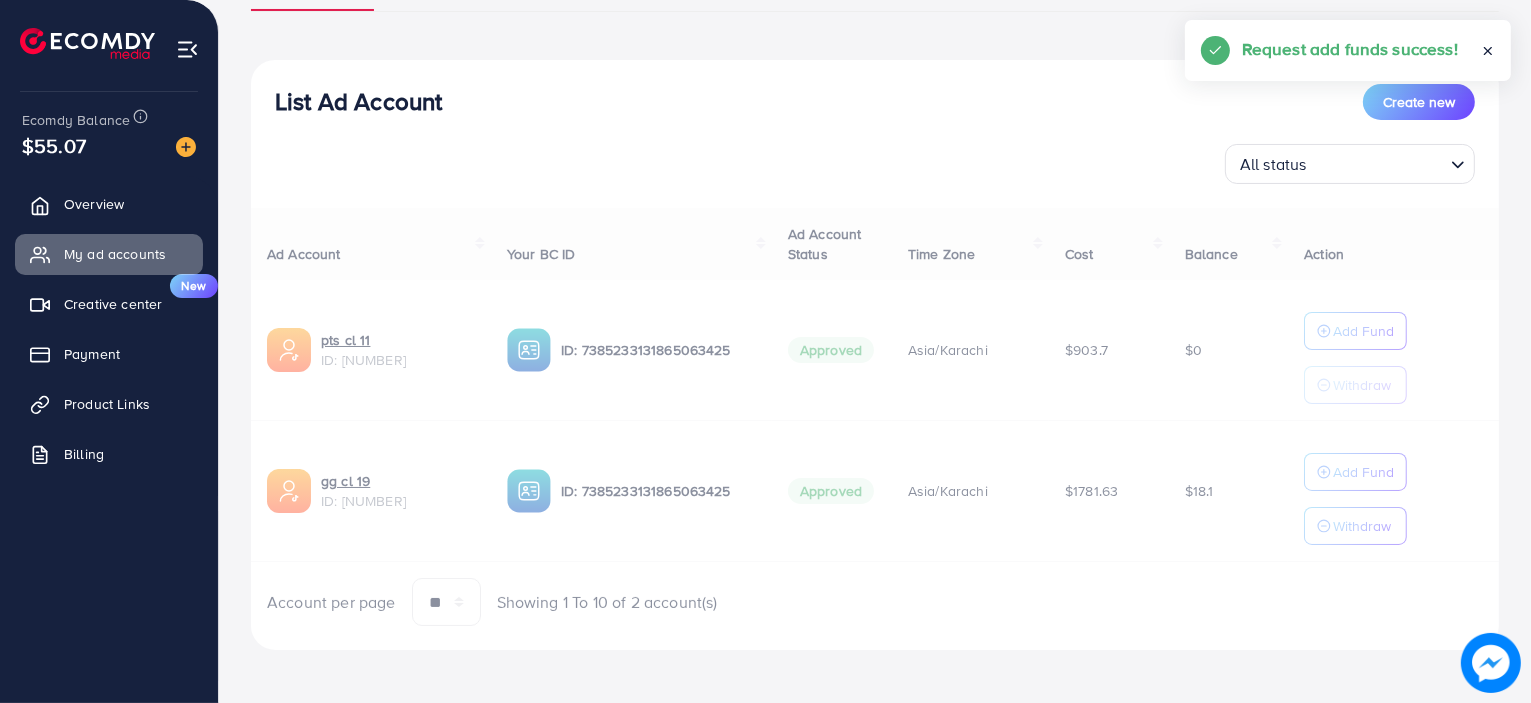 click on "Ad Account Your BC ID Ad Account Status Time Zone Cost Balance Action            pts cl 11  ID: [NUMBER] ID: [NUMBER]  Approved   Asia/Karachi   $903.7   $0   Add Fund   Withdraw       gg cl 19  ID: [NUMBER] ID: [NUMBER]  Approved   Asia/Karachi   $1781.63   $18.1   Add Fund   Withdraw           Account per page  ** ** ** ***  Showing 1 To 10 of 2 account(s)" at bounding box center (875, 417) 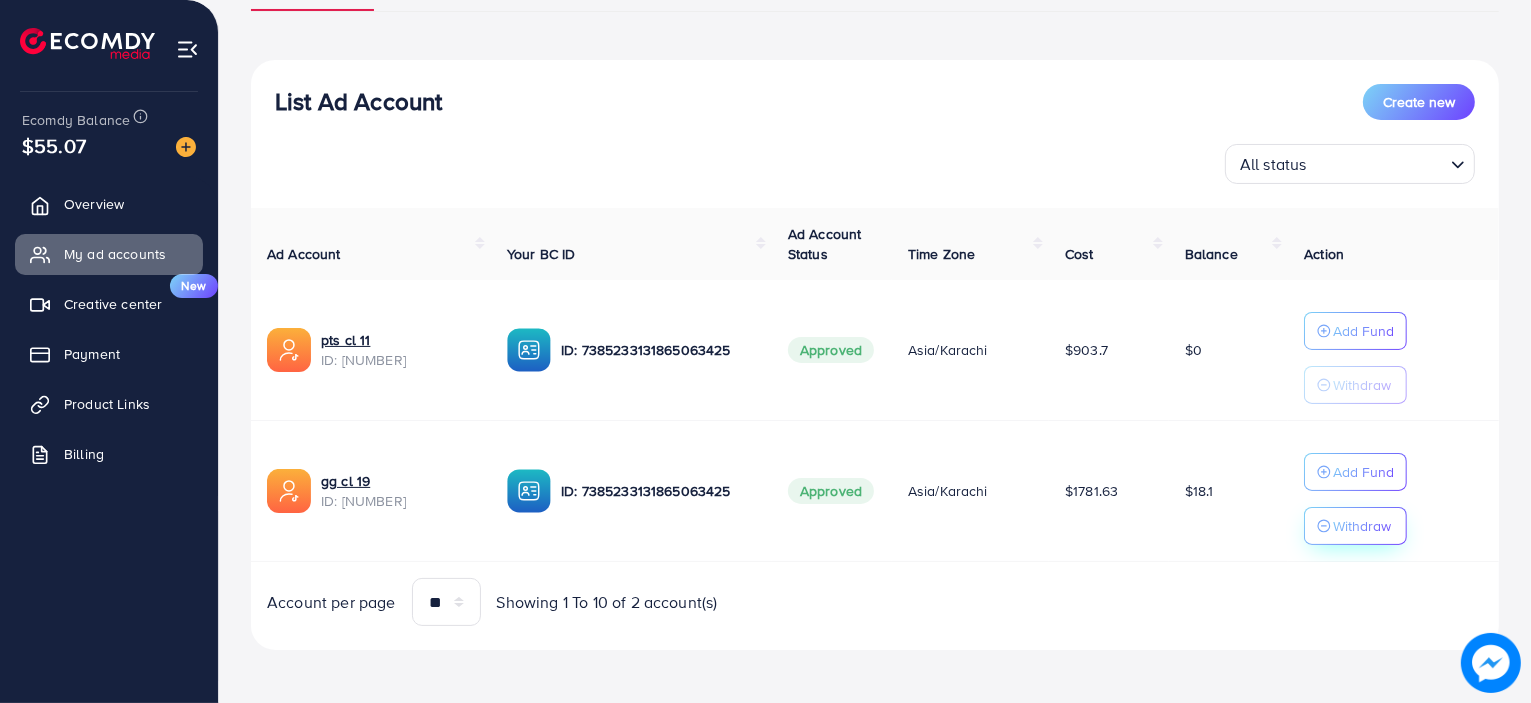 click on "Withdraw" at bounding box center [1362, 526] 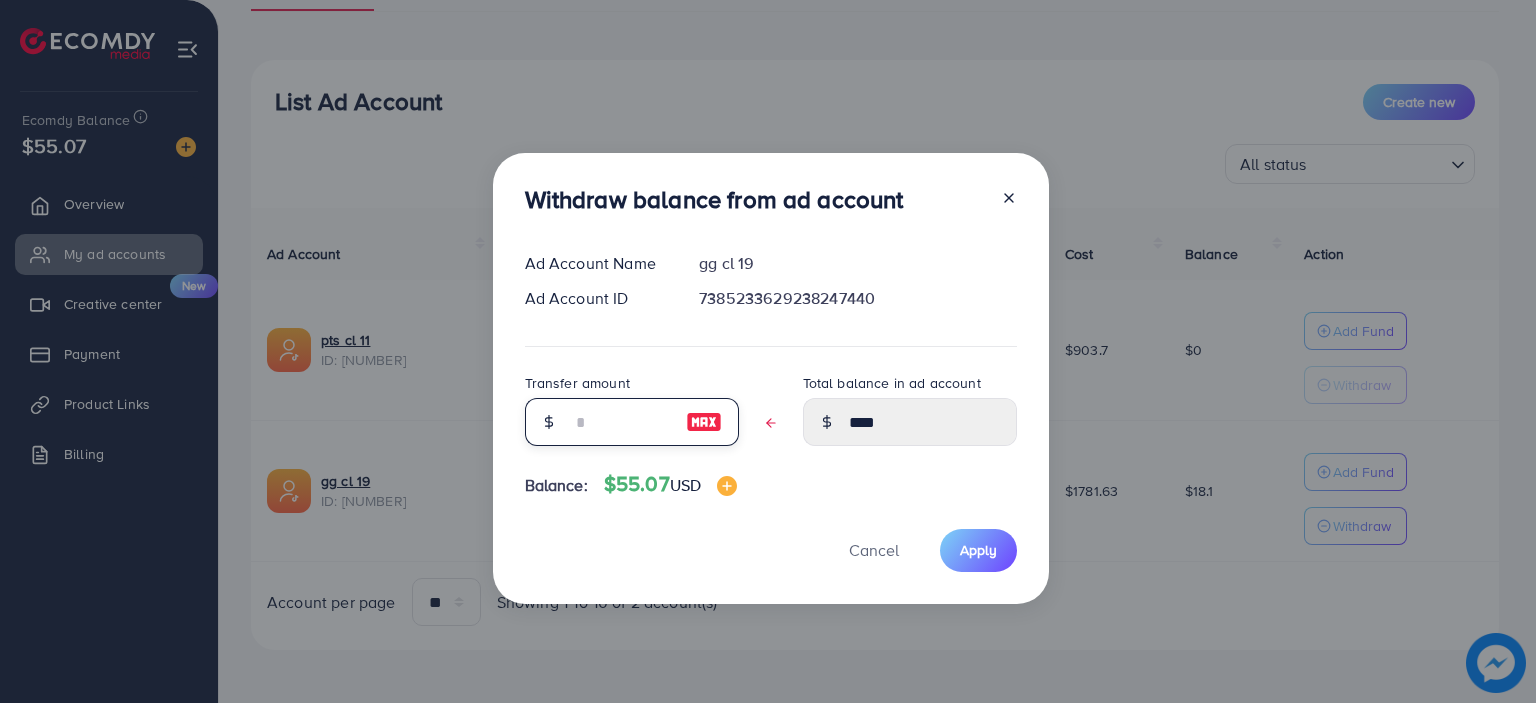 click at bounding box center (621, 422) 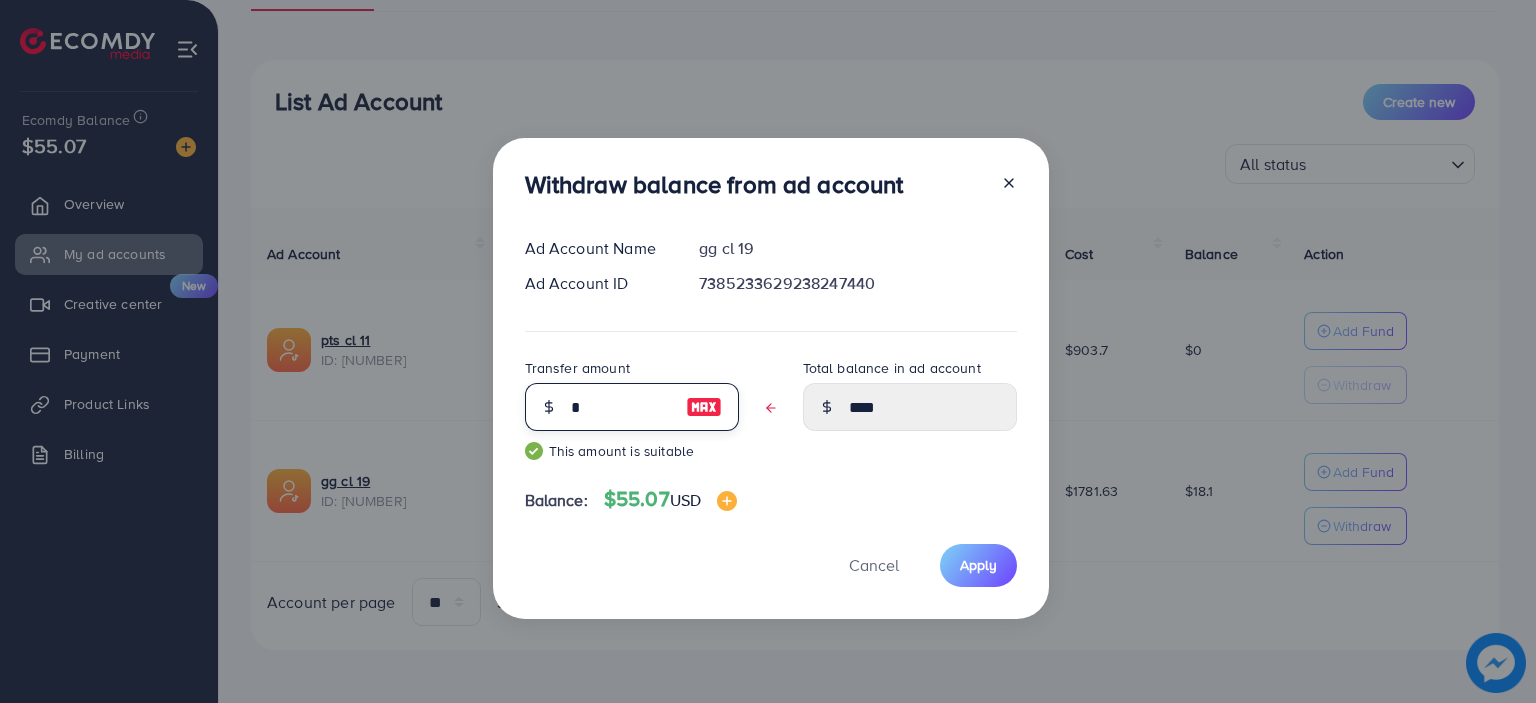 type on "*****" 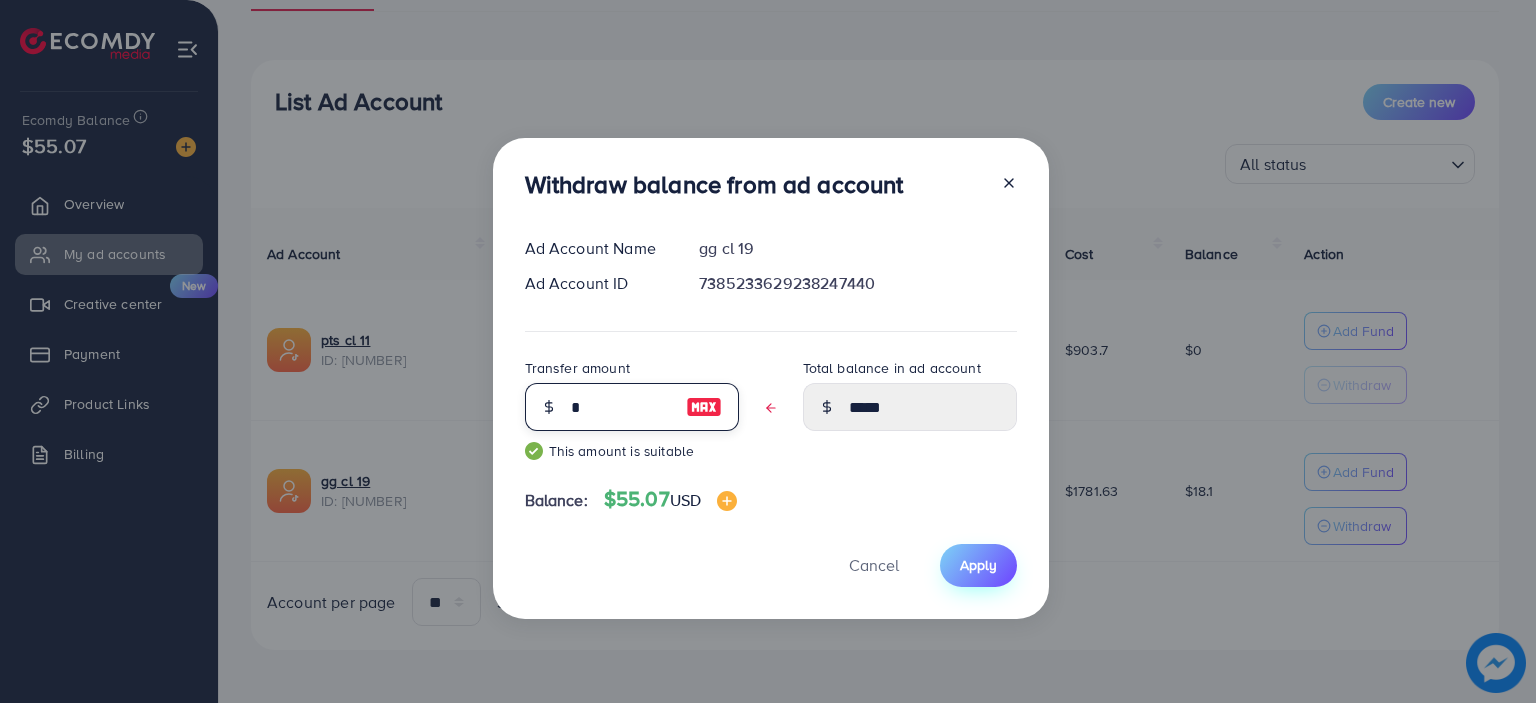 type on "*" 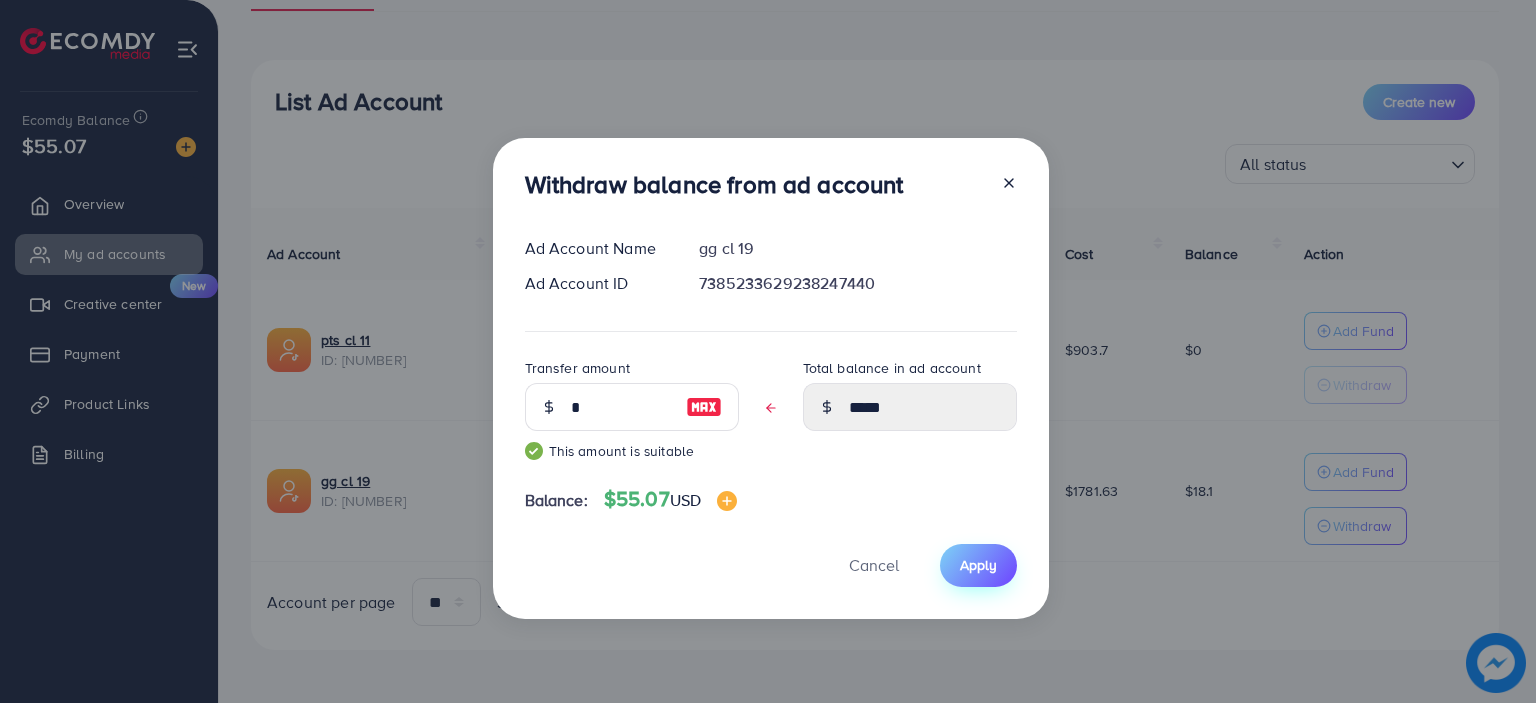 click on "Apply" at bounding box center [978, 565] 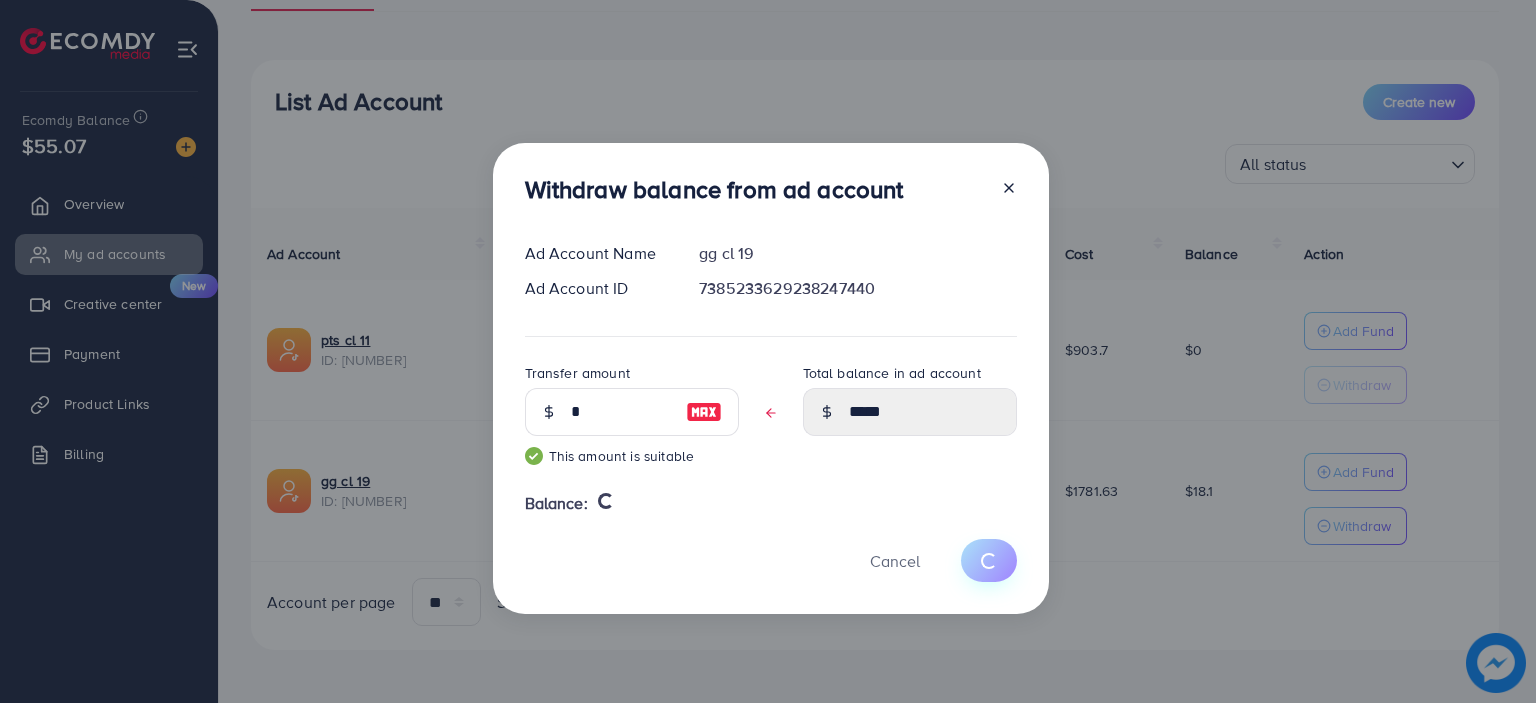 type 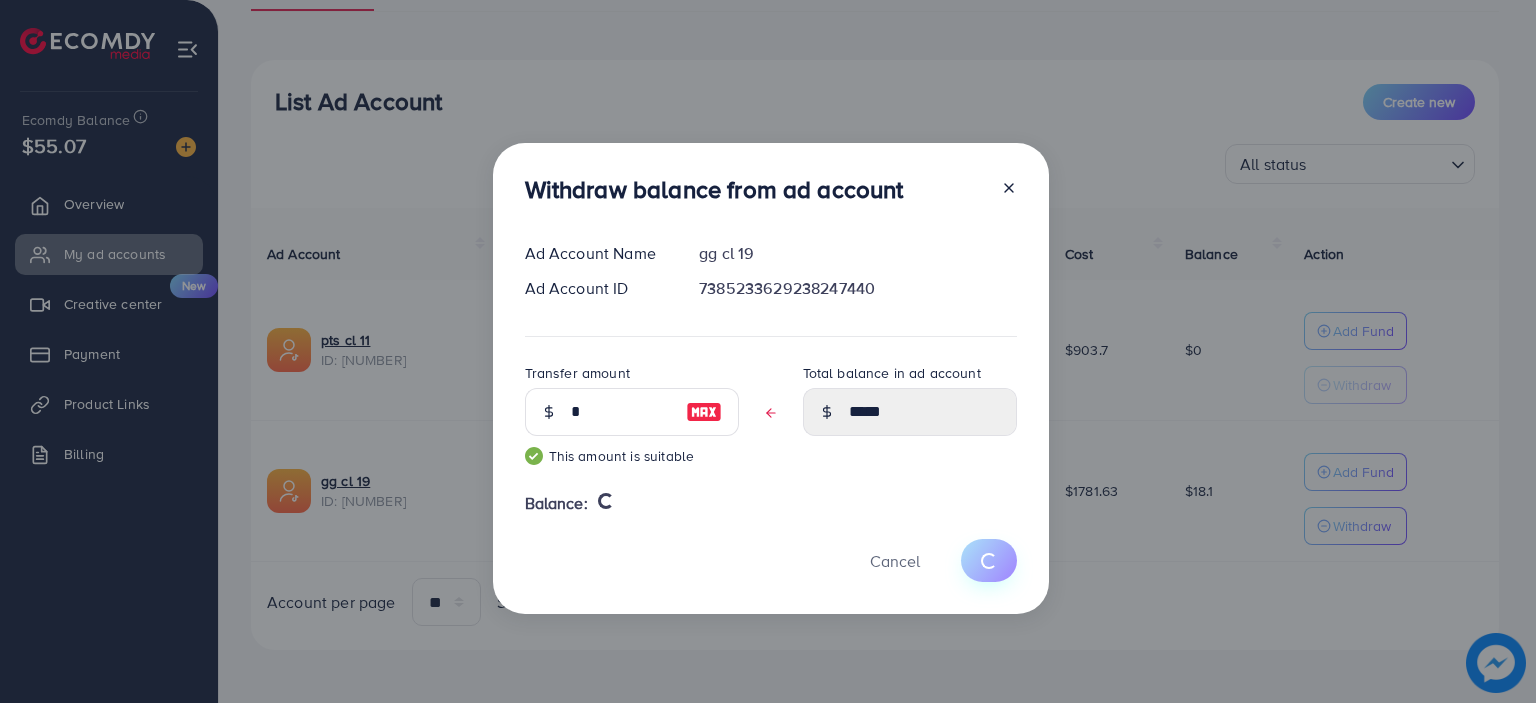type on "****" 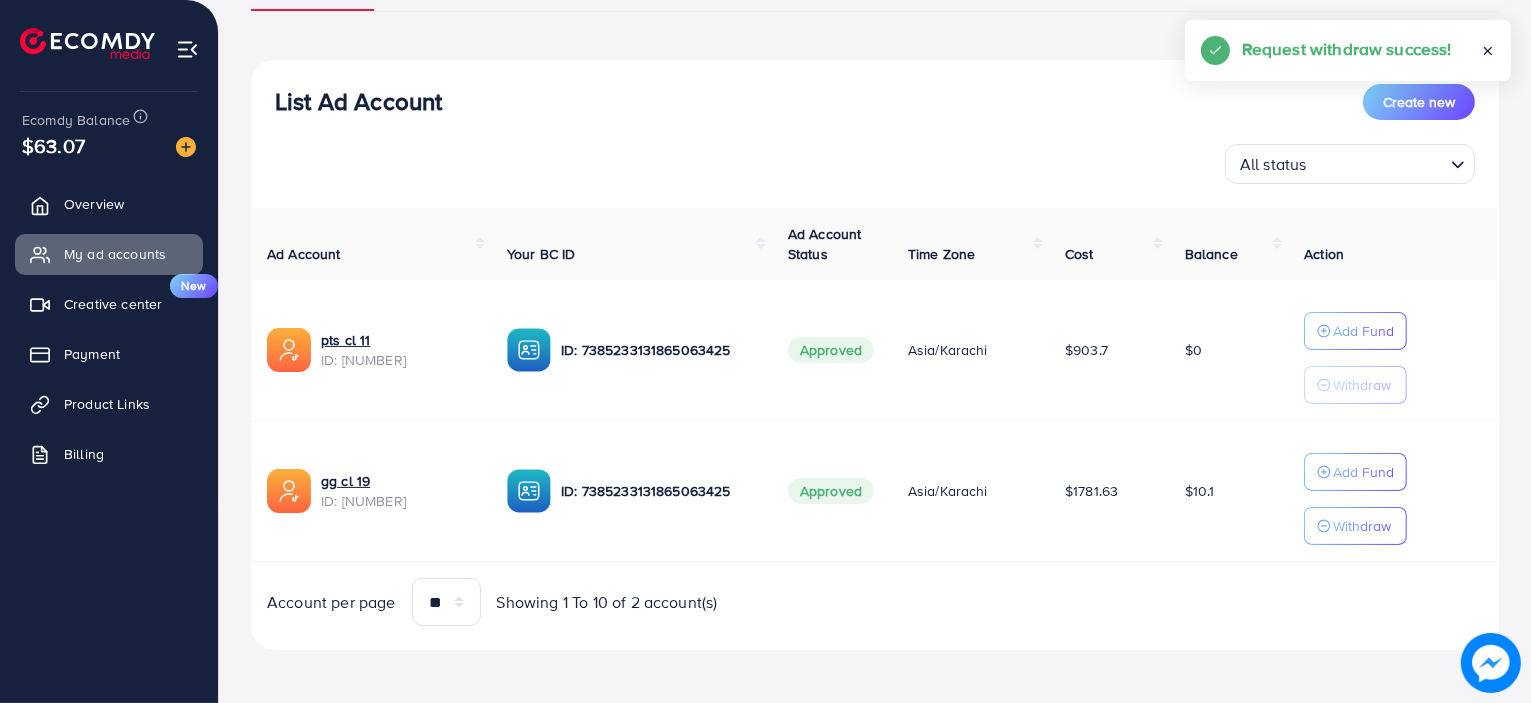 click on "Overview My ad accounts Creative center  New  Payment Product Links Billing" at bounding box center (109, 335) 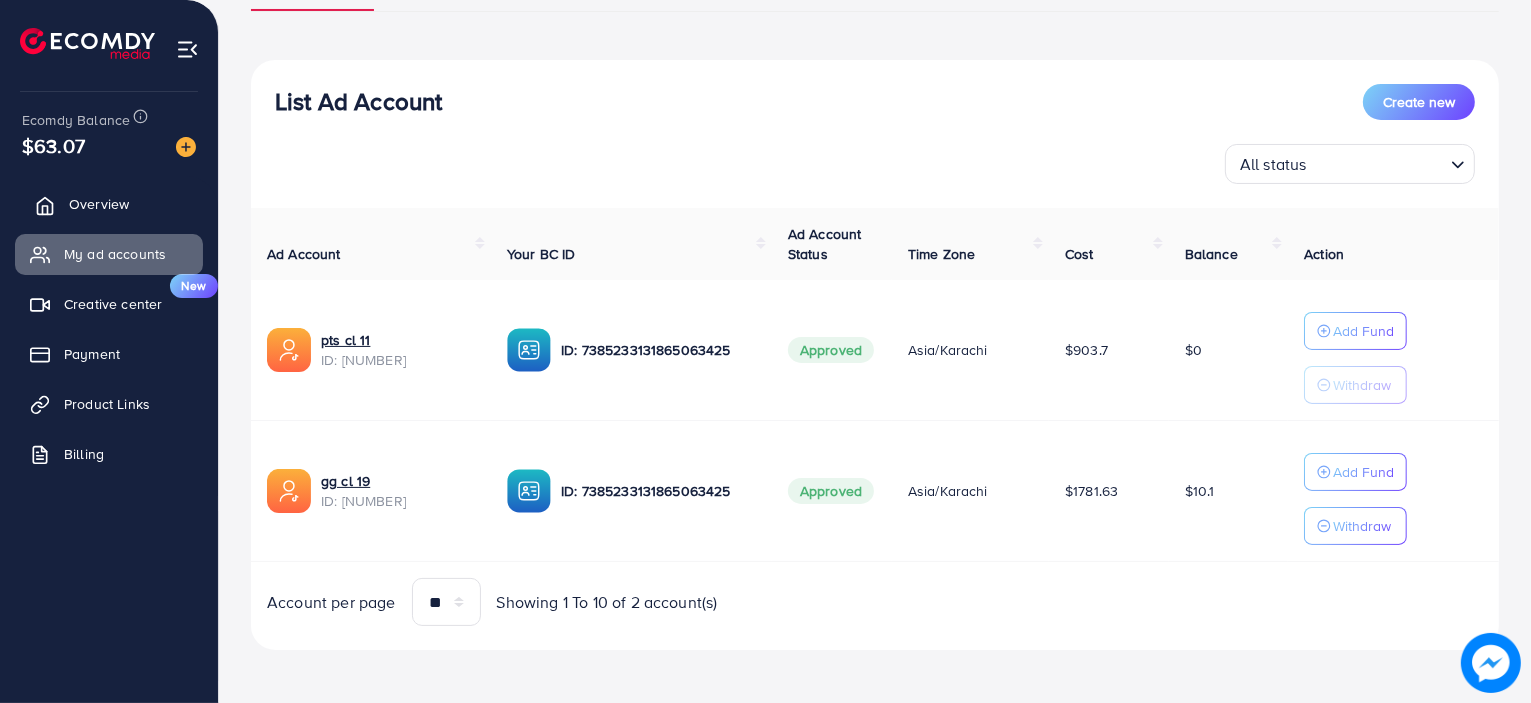 click on "Overview" at bounding box center (109, 204) 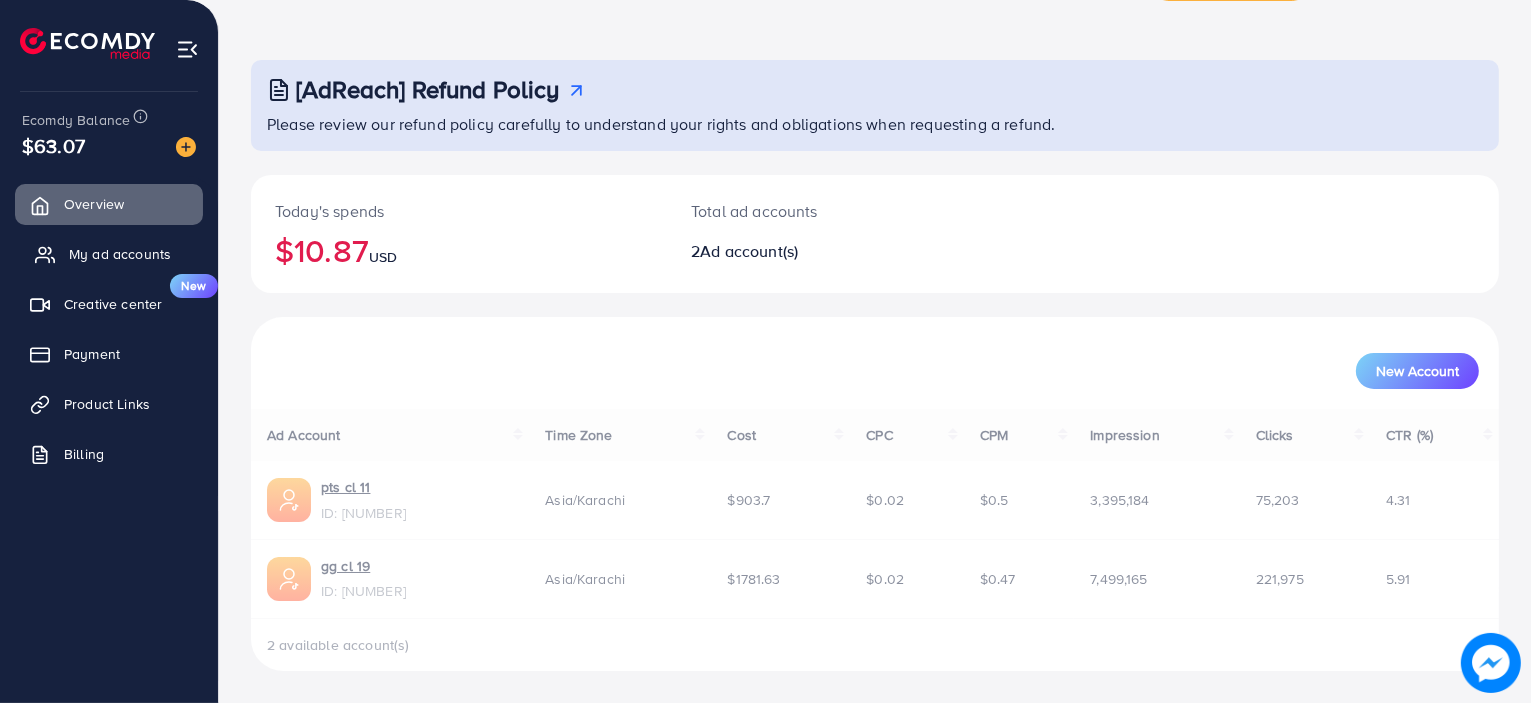 scroll, scrollTop: 0, scrollLeft: 0, axis: both 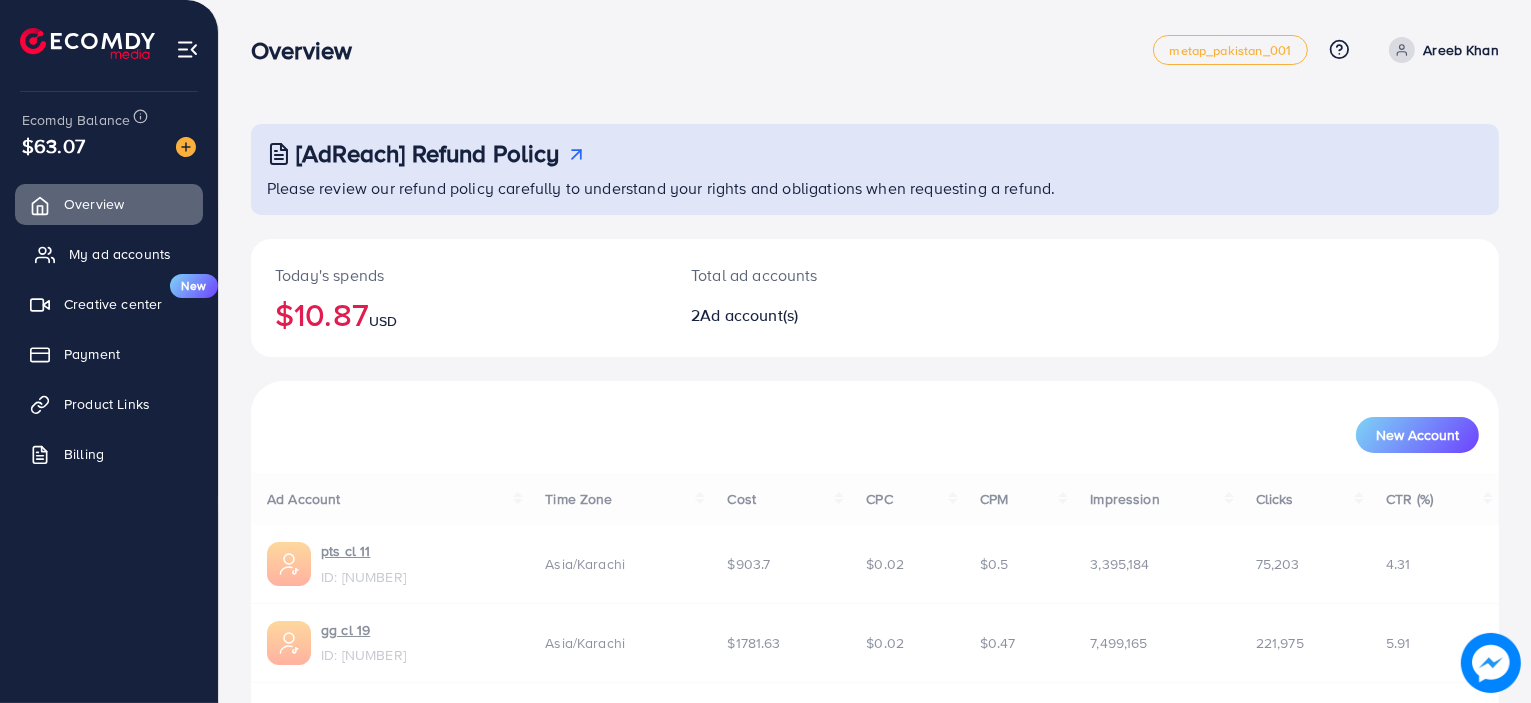 click on "My ad accounts" at bounding box center [109, 254] 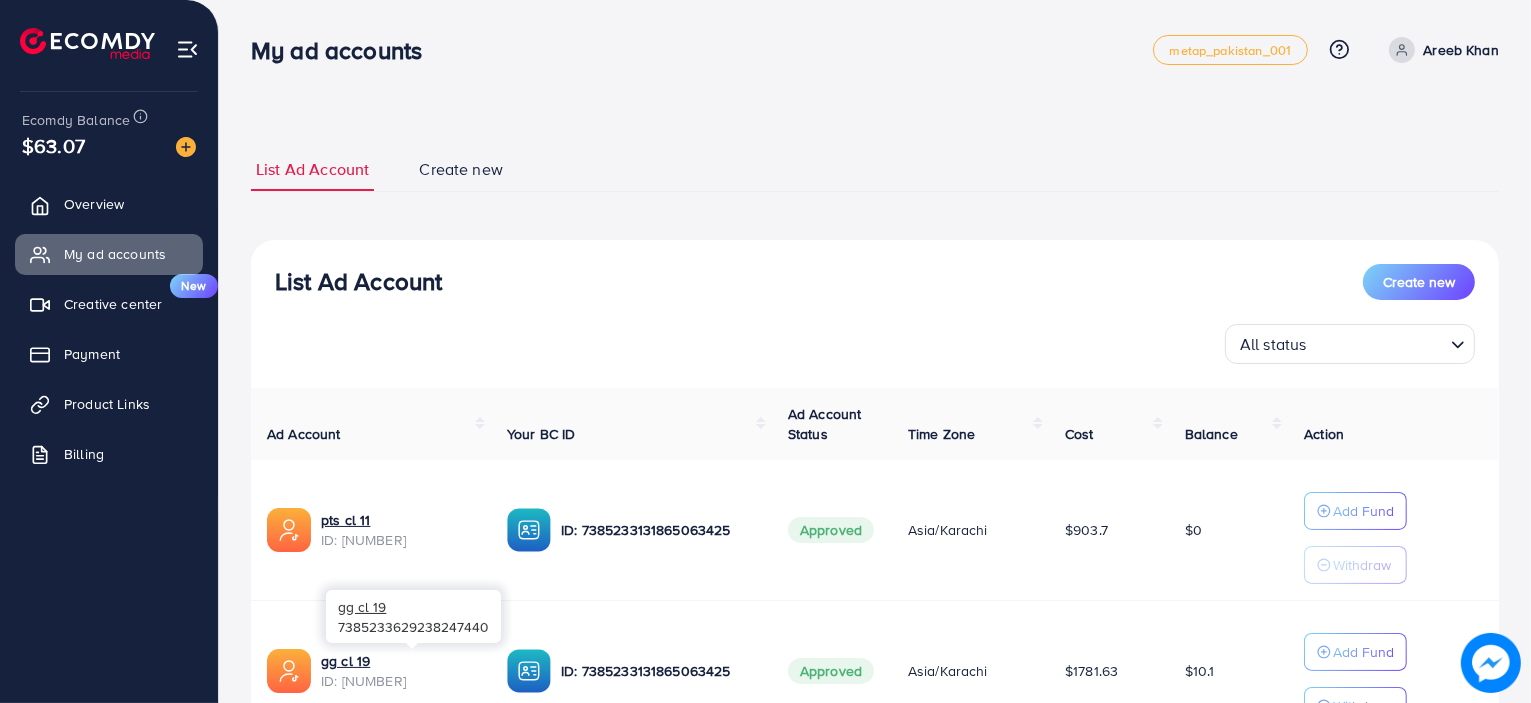 click on "ID: [NUMBER]" at bounding box center [398, 681] 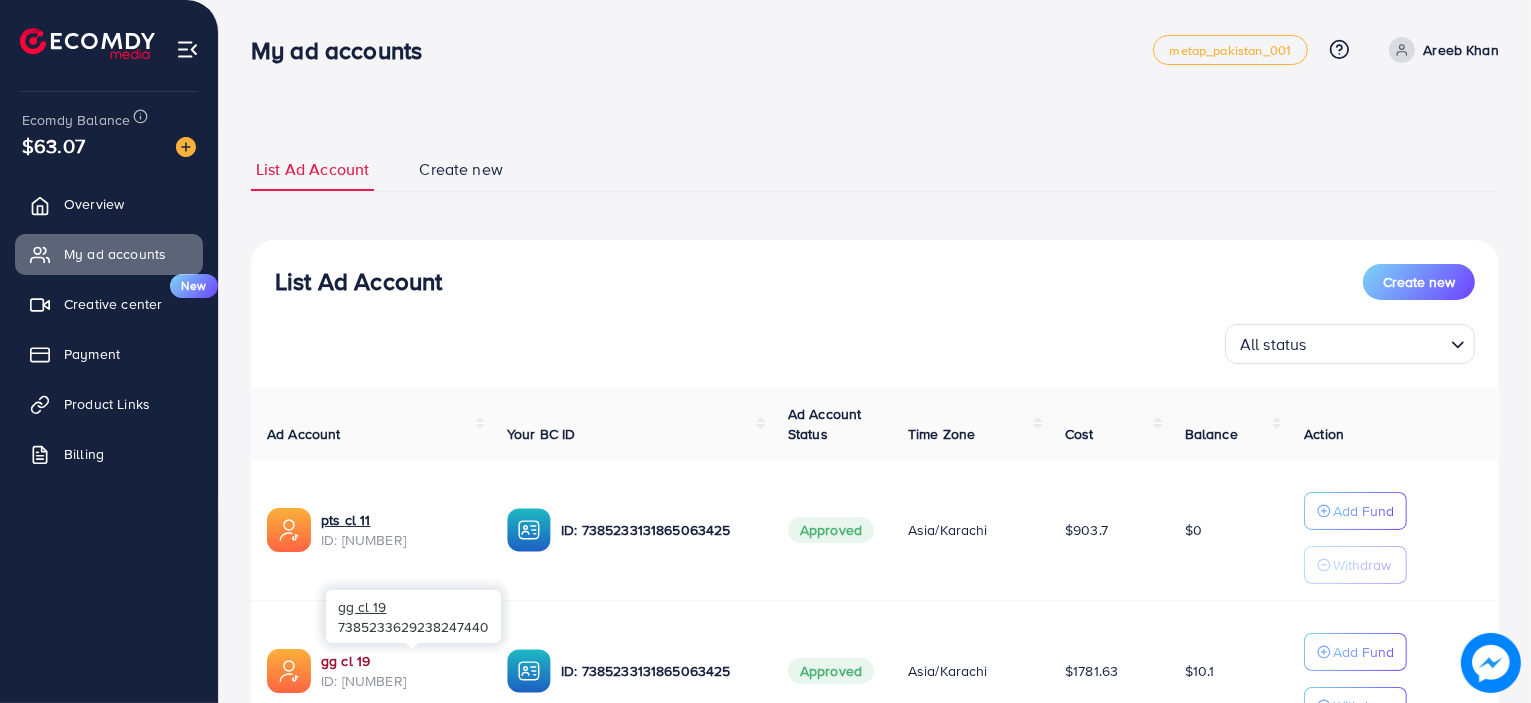 click on "gg cl 19" at bounding box center [398, 661] 